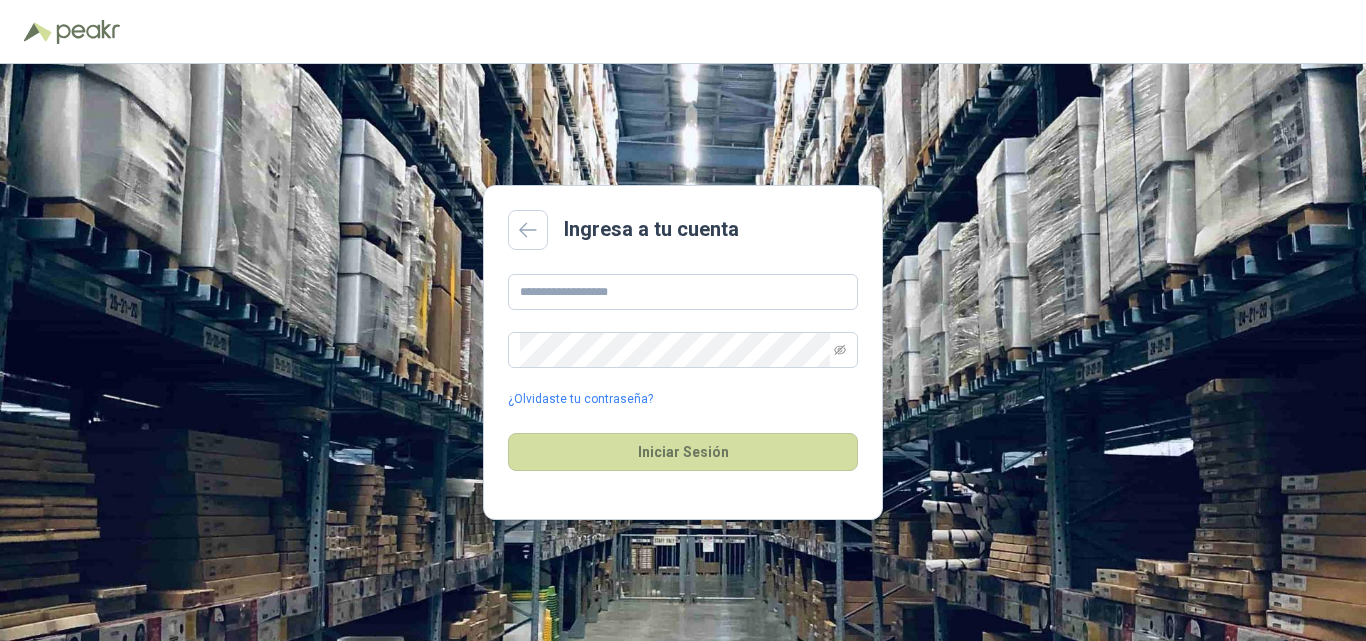 scroll, scrollTop: 0, scrollLeft: 0, axis: both 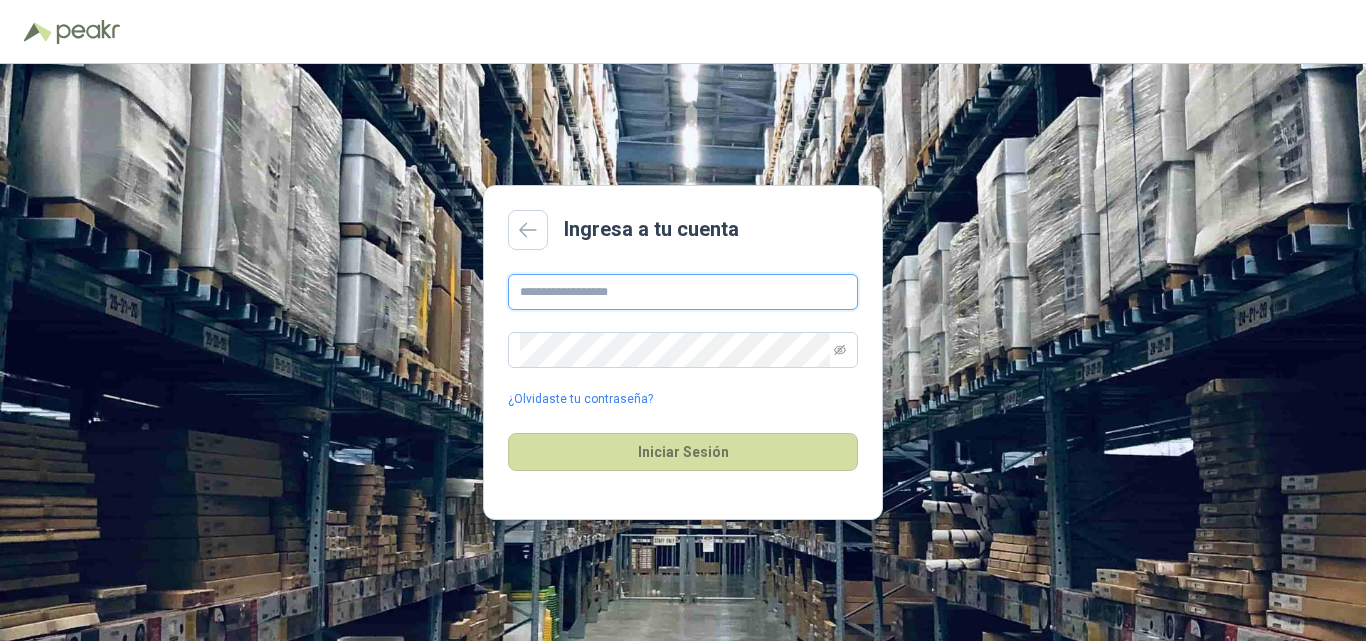click at bounding box center (683, 292) 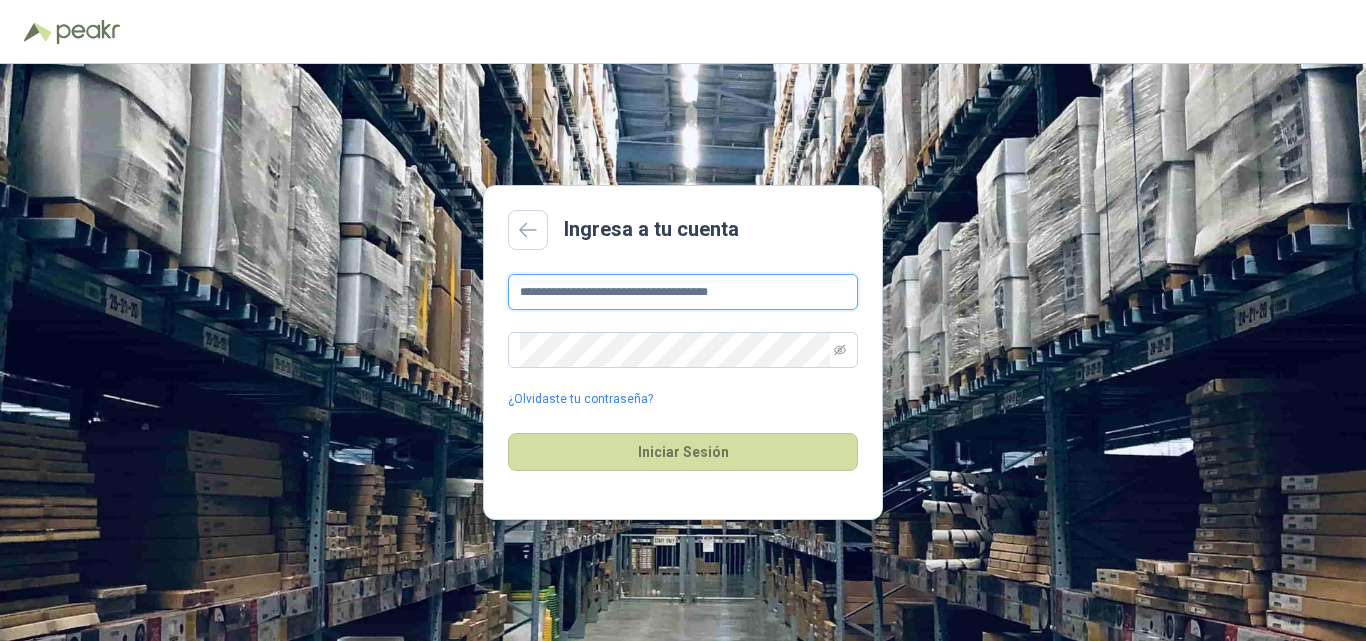 click on "**********" at bounding box center [683, 292] 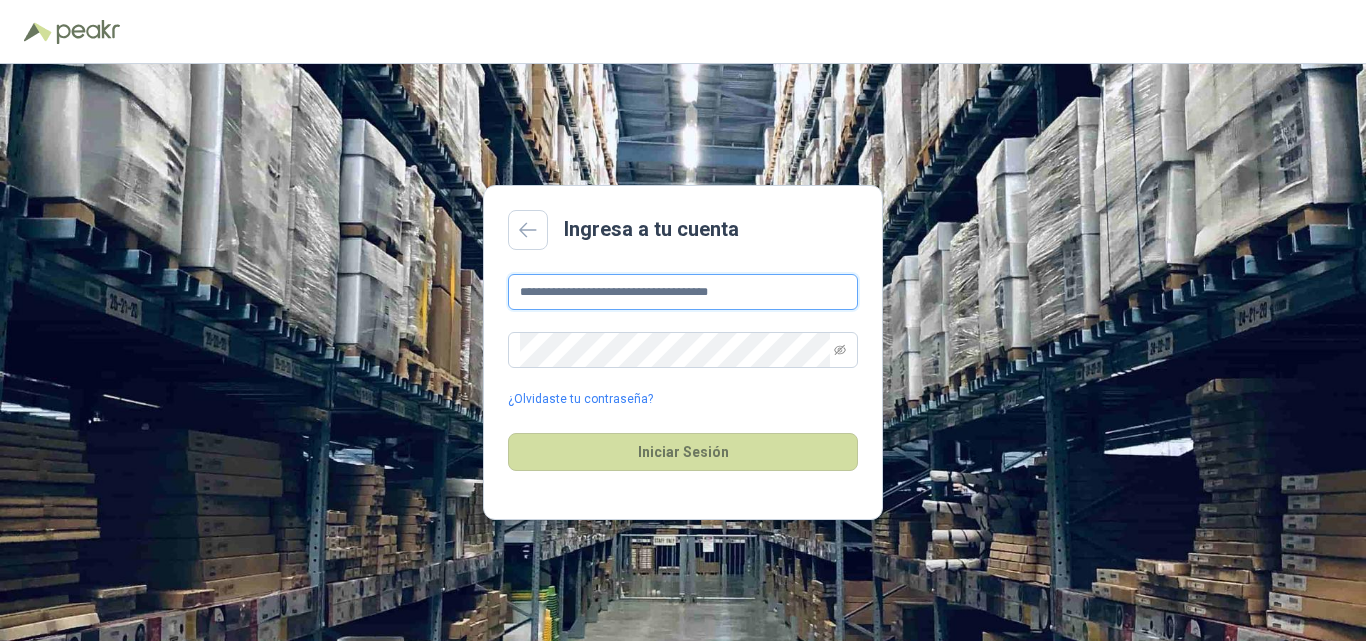 click on "Iniciar Sesión" at bounding box center (683, 452) 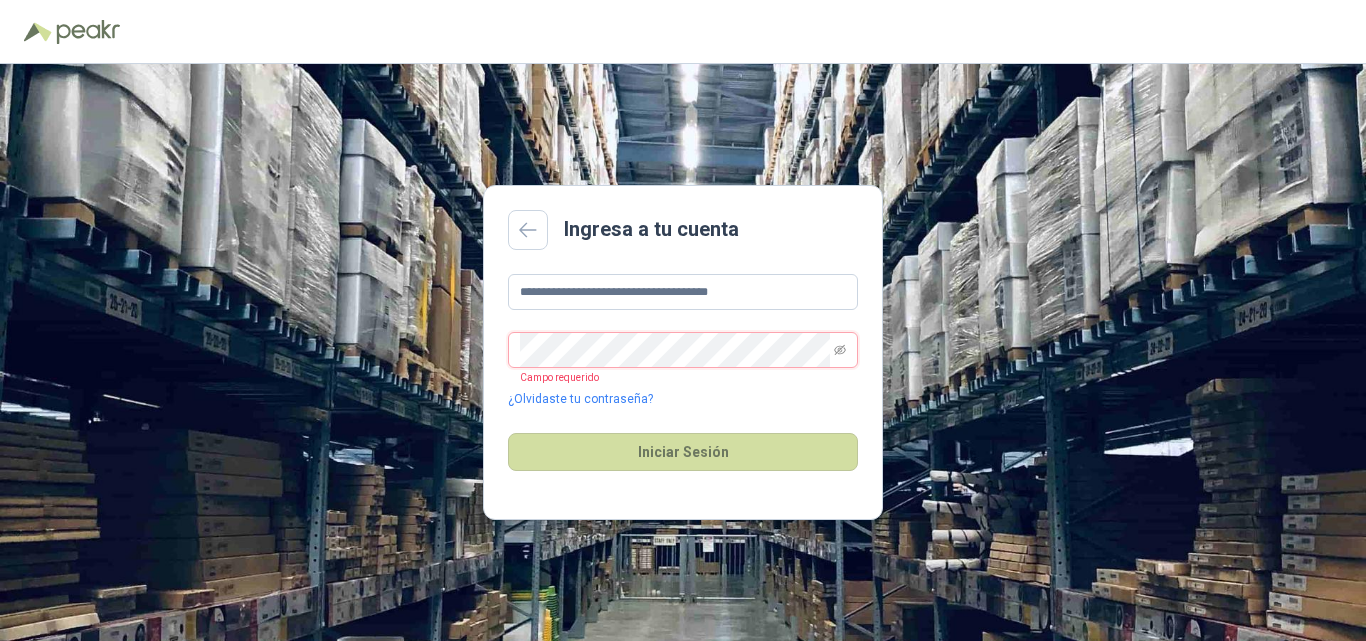 click on "Iniciar Sesión" at bounding box center (683, 452) 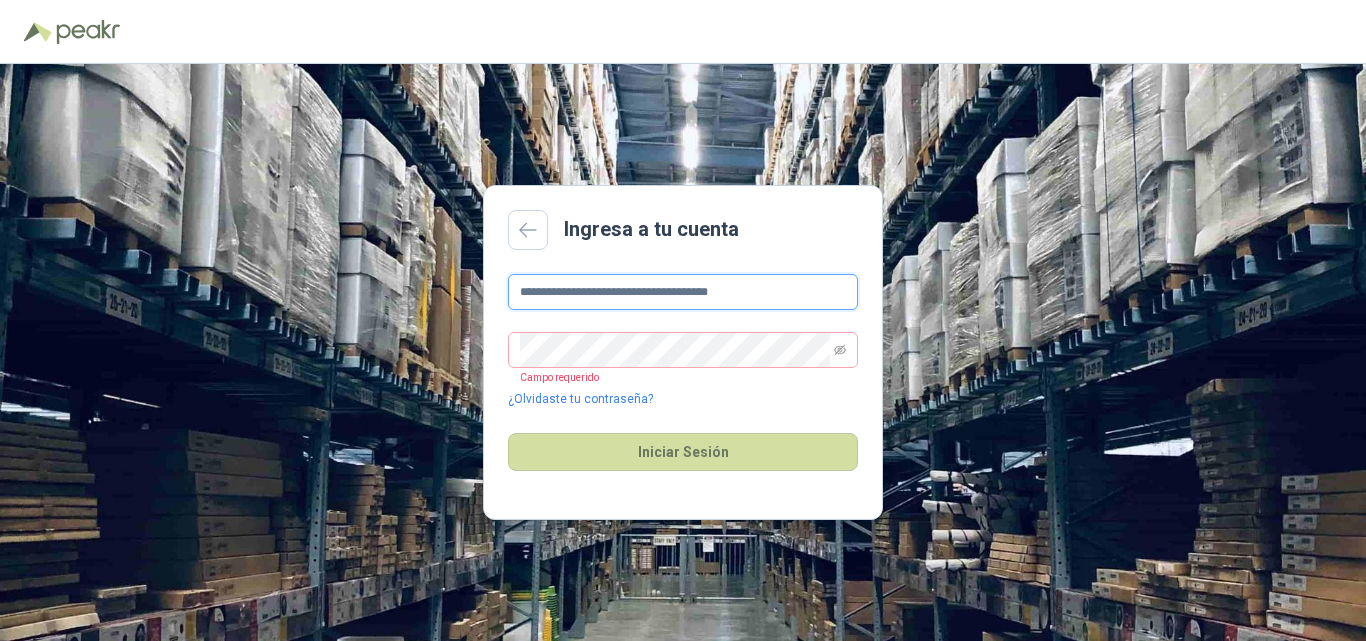 click on "**********" at bounding box center (683, 292) 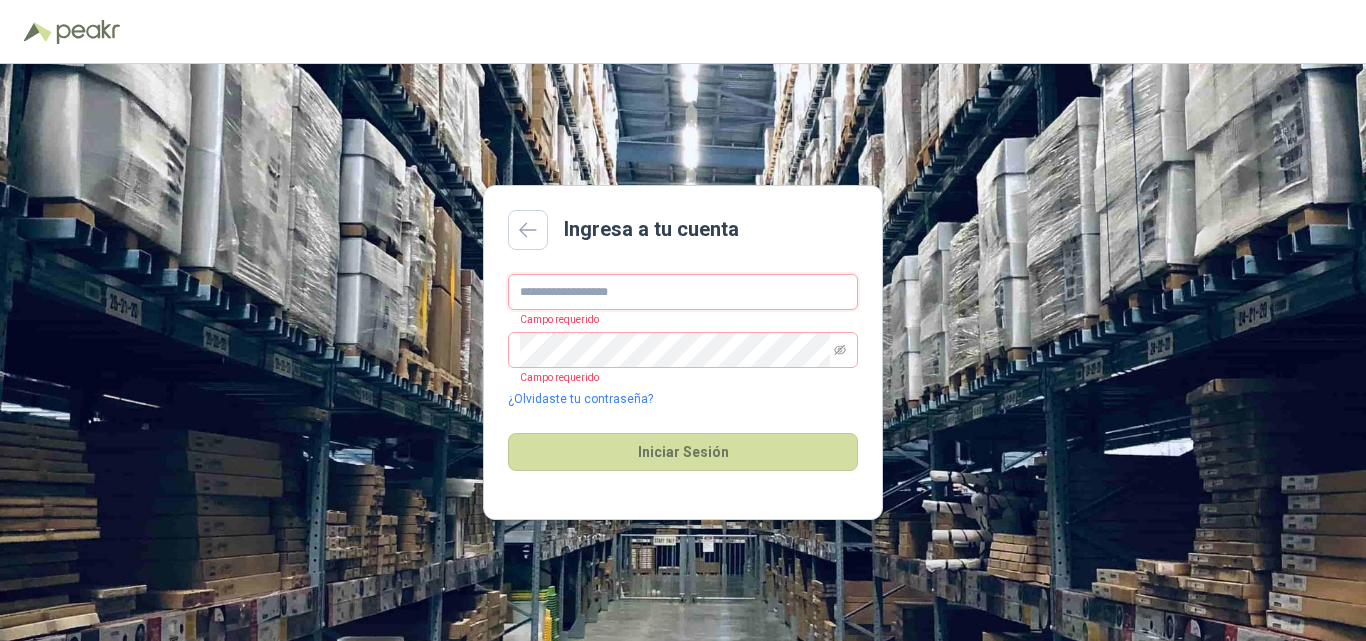 click at bounding box center (683, 292) 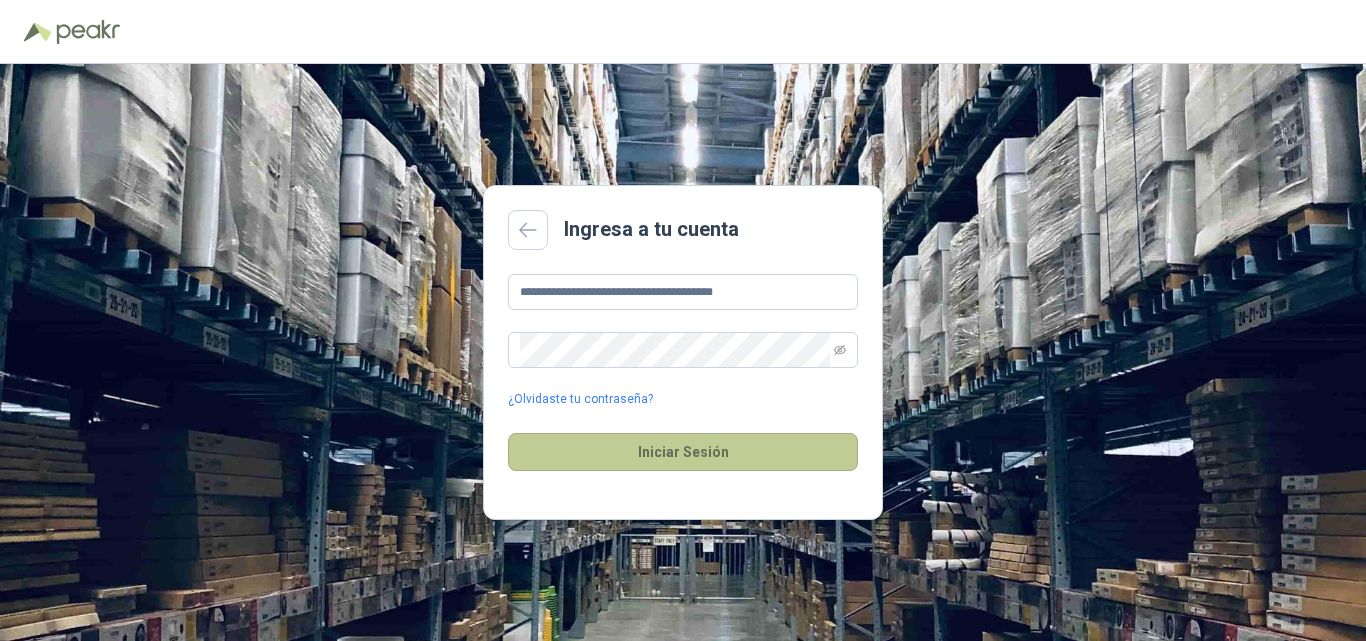 click on "Iniciar Sesión" at bounding box center [683, 452] 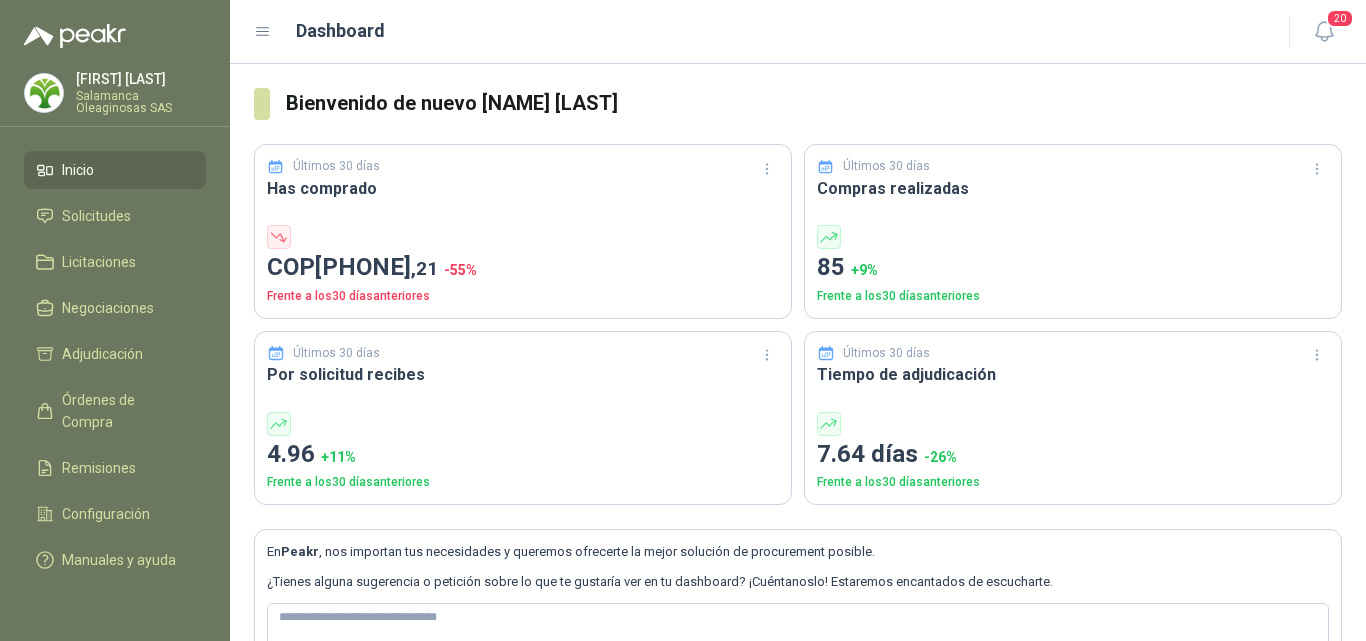 click on "[FIRST] [LAST]" at bounding box center [141, 79] 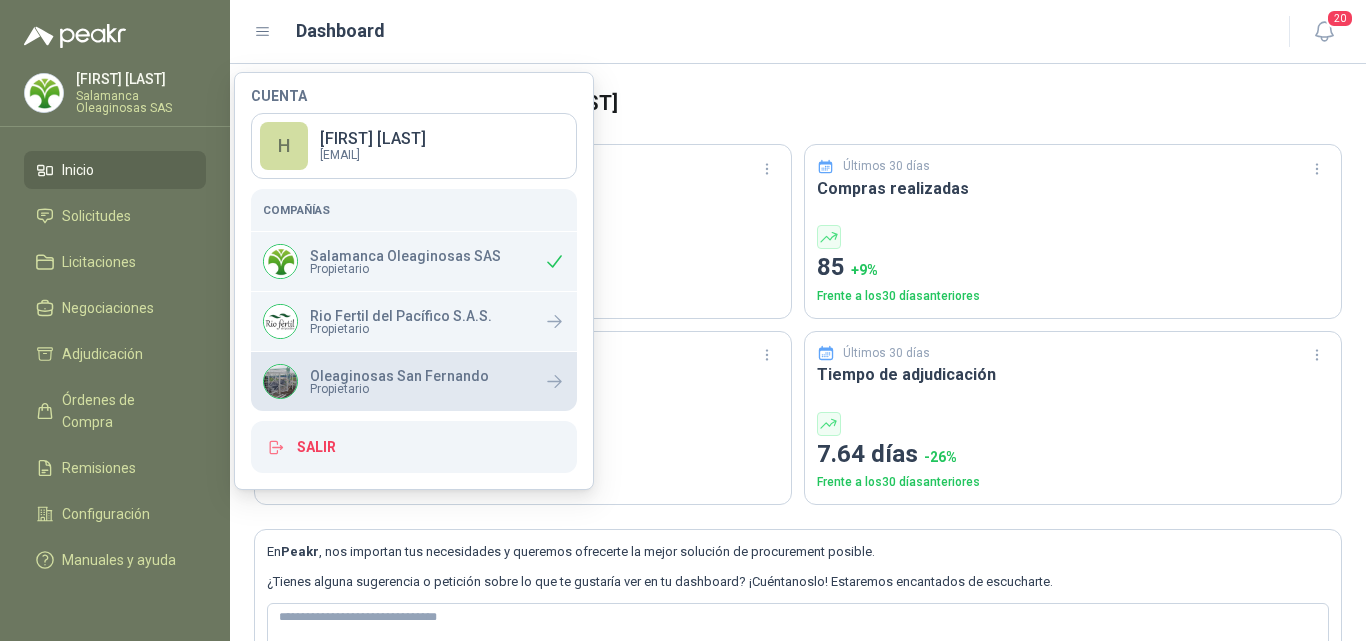 click on "Oleaginosas San Fernando" at bounding box center [399, 376] 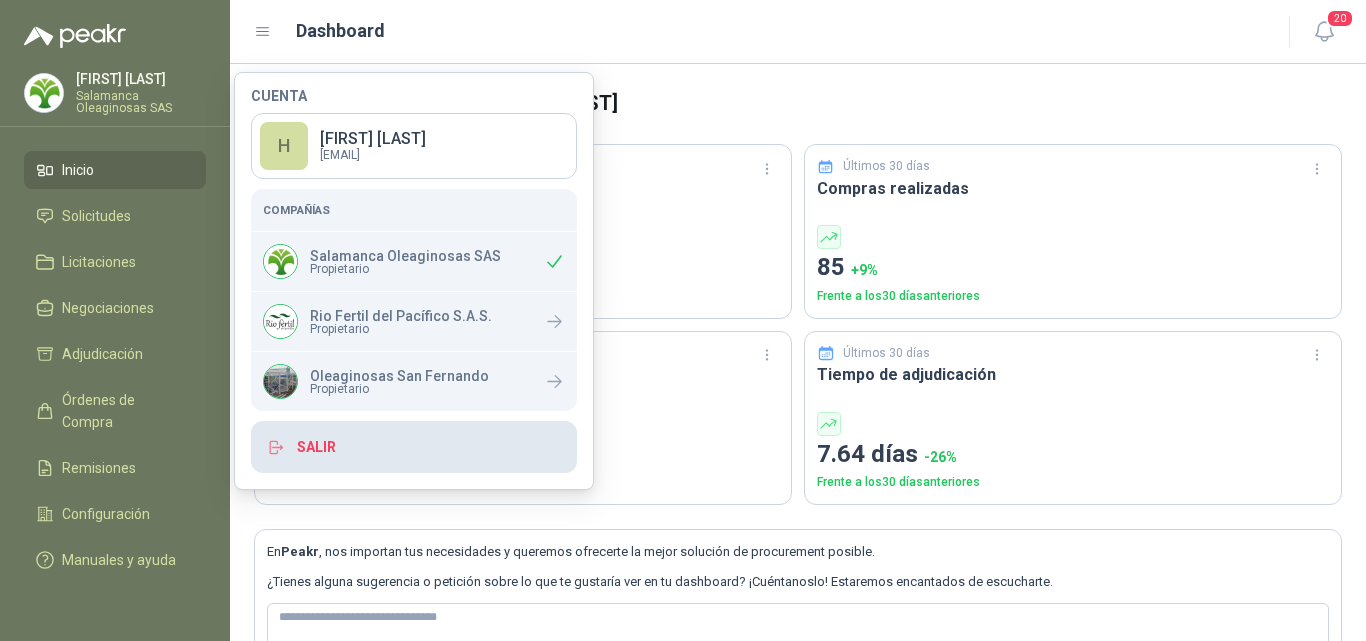 click on "Salir" at bounding box center (414, 447) 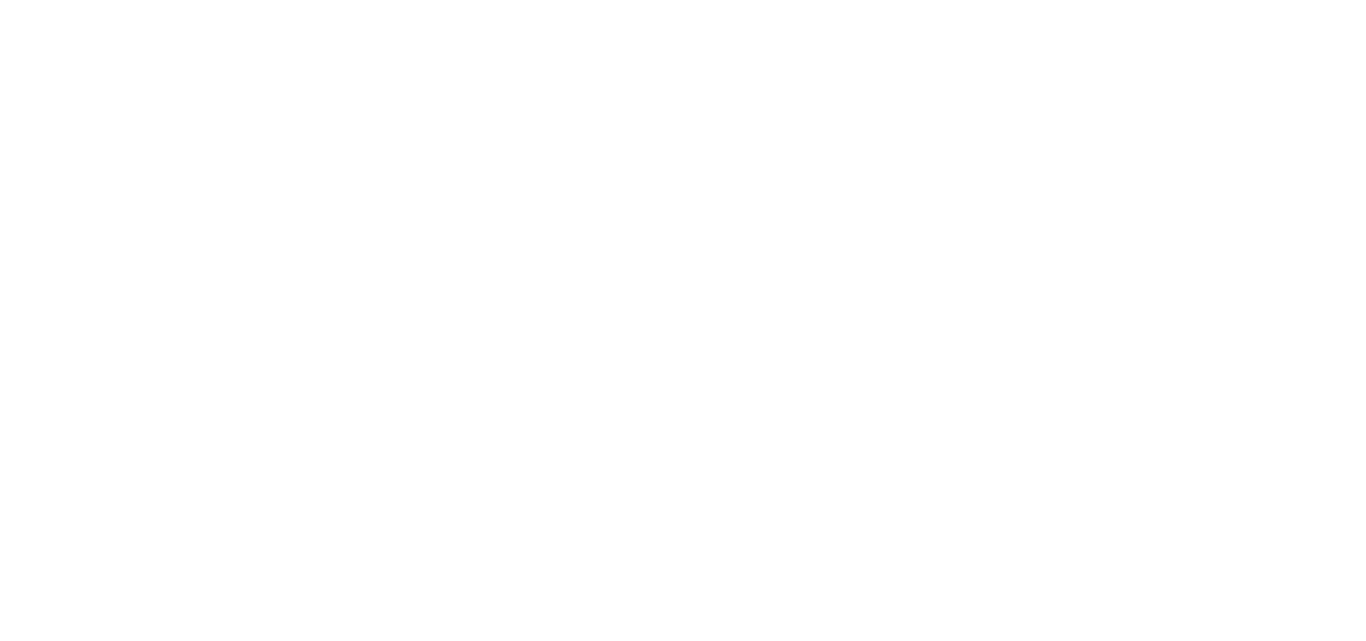 scroll, scrollTop: 0, scrollLeft: 0, axis: both 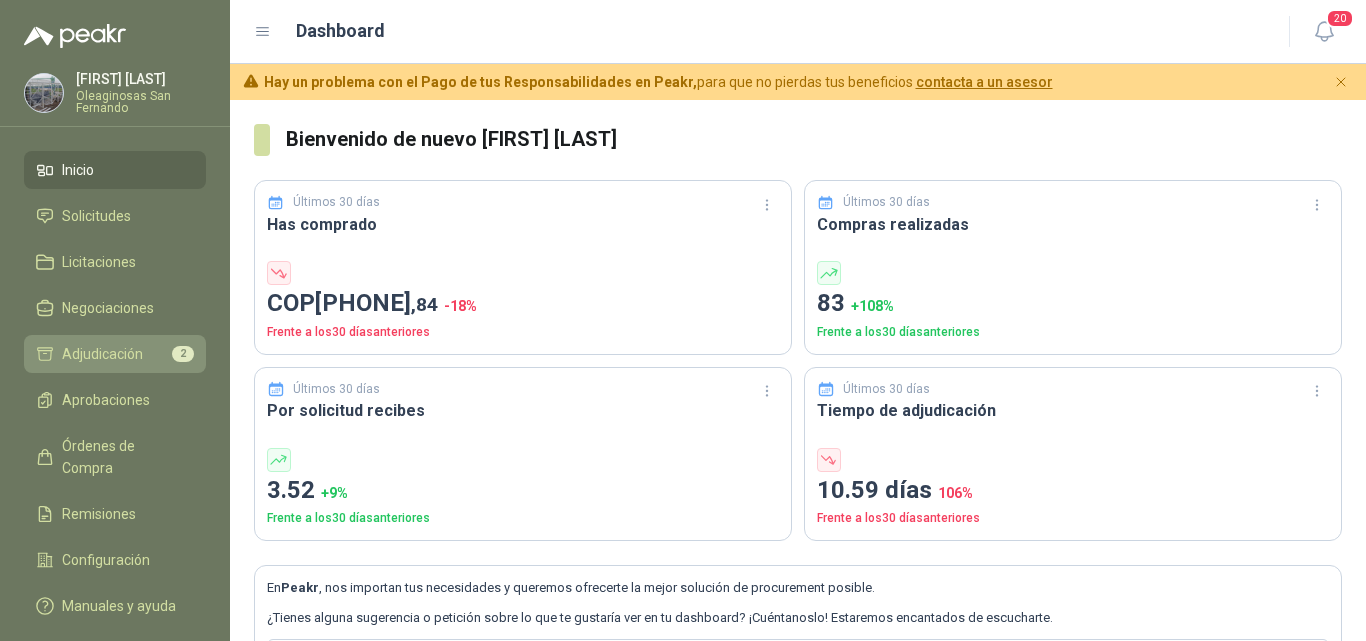 click on "Adjudicación" at bounding box center (102, 354) 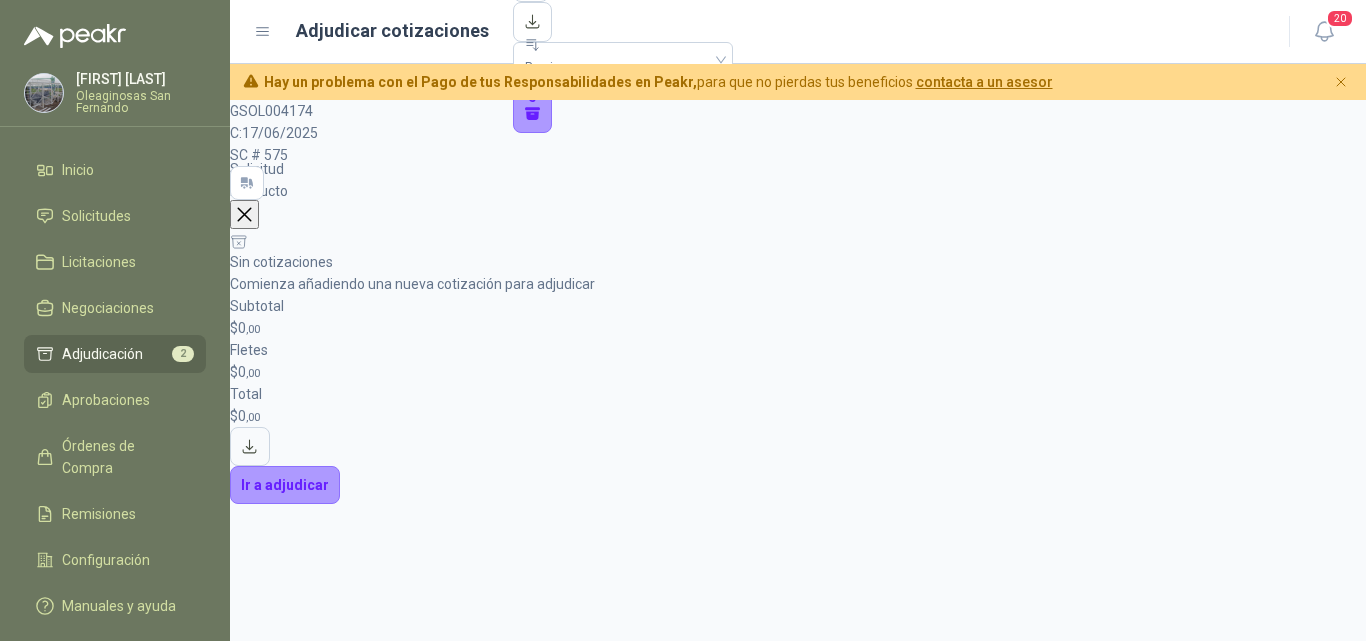 click at bounding box center (244, 214) 